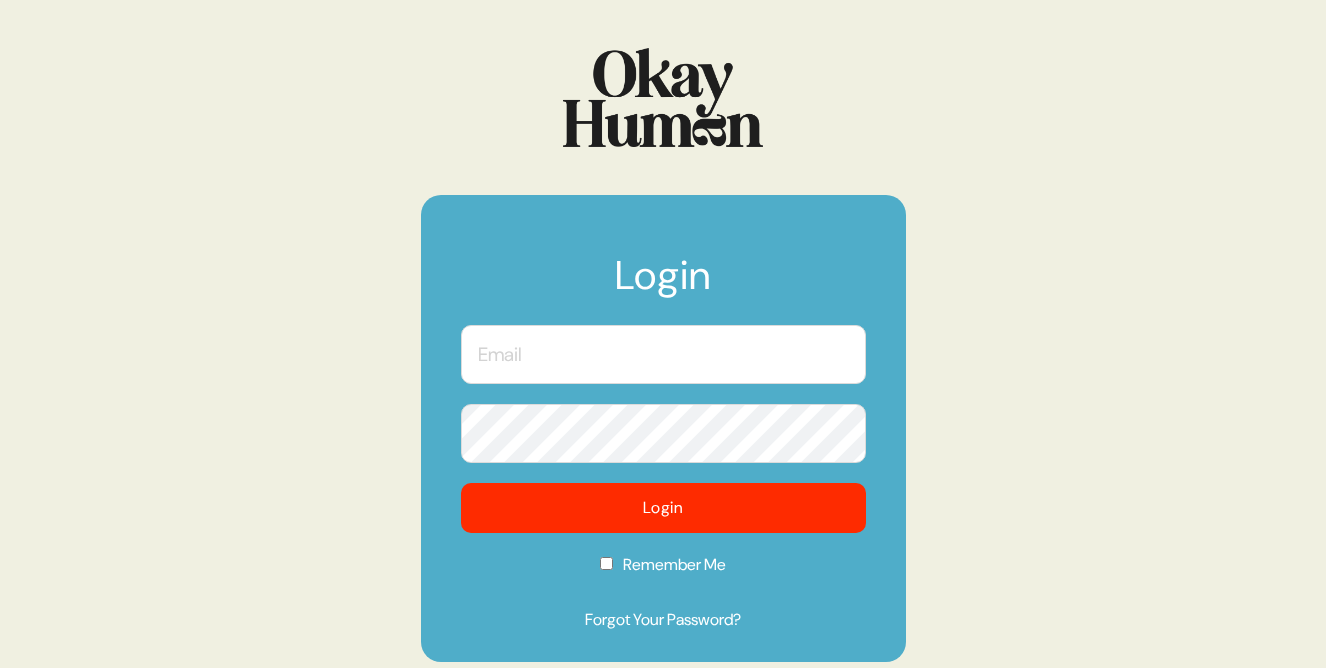 scroll, scrollTop: 0, scrollLeft: 0, axis: both 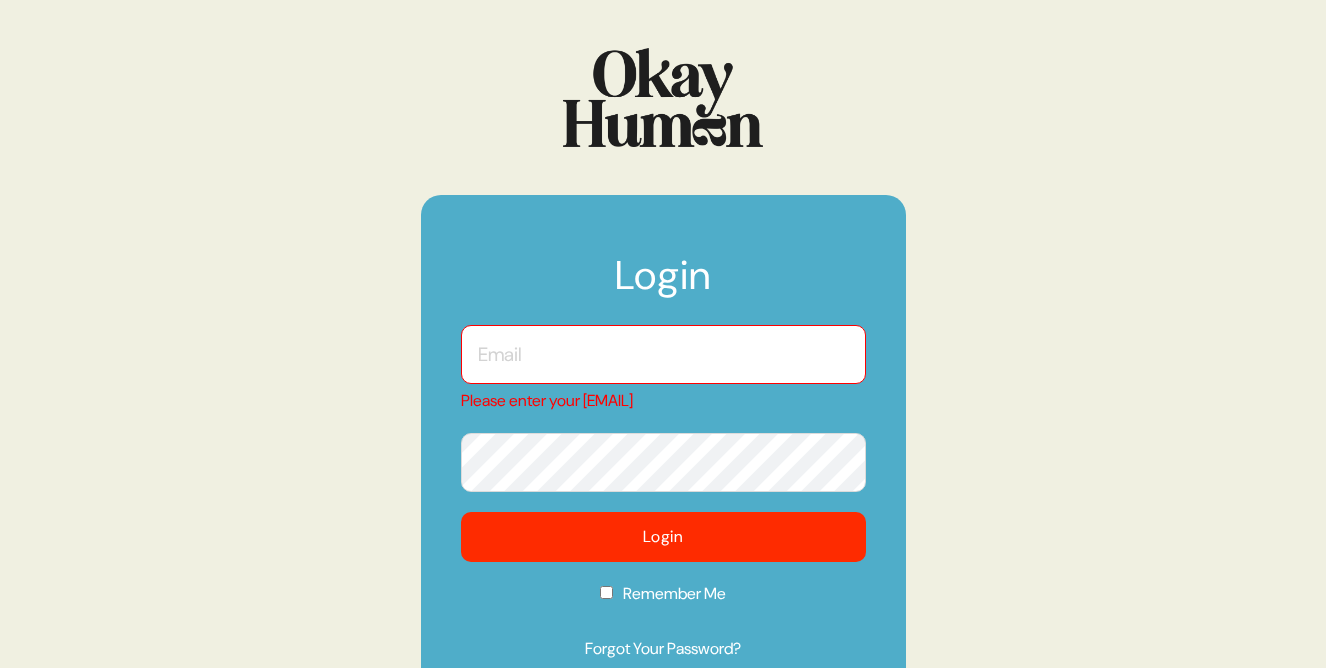 click at bounding box center (663, 354) 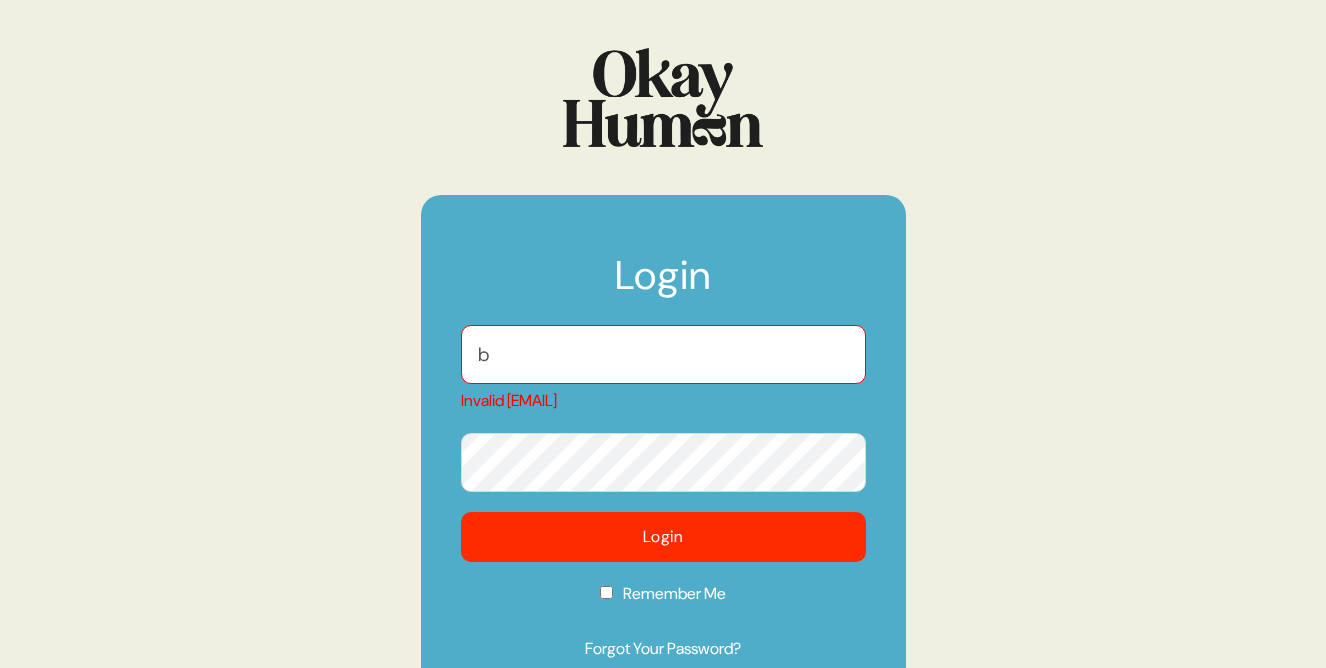 type on "[NAME]" 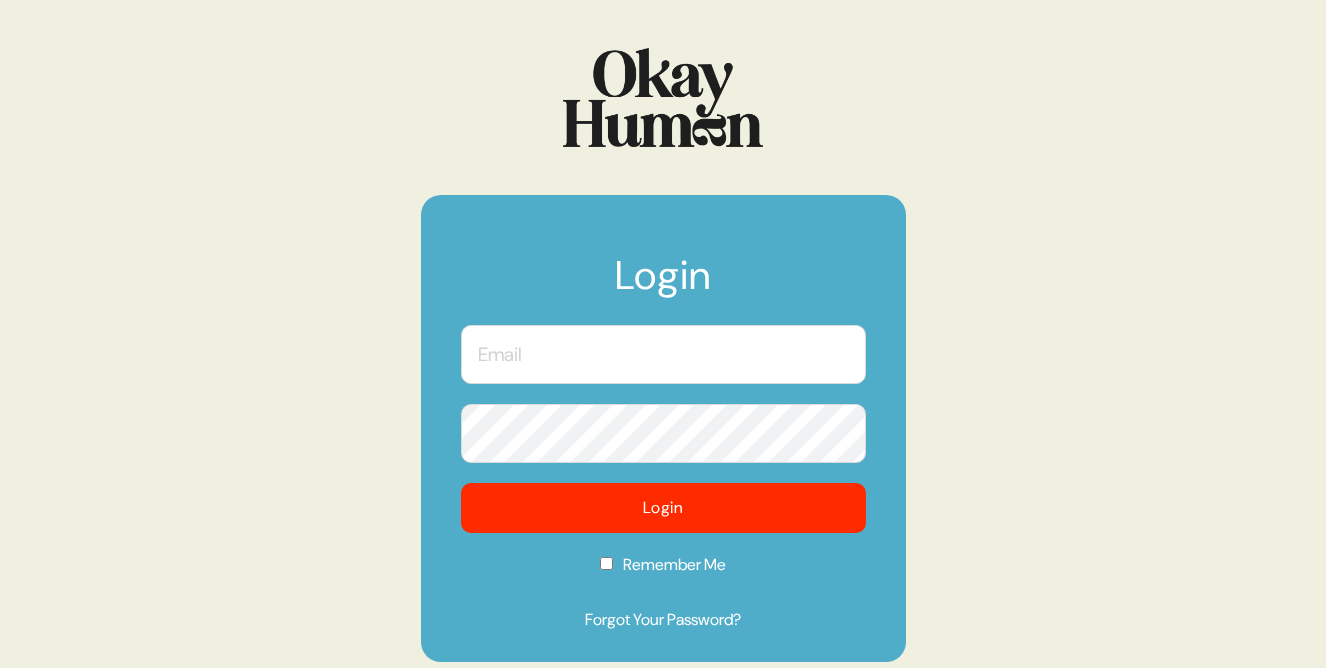scroll, scrollTop: 0, scrollLeft: 0, axis: both 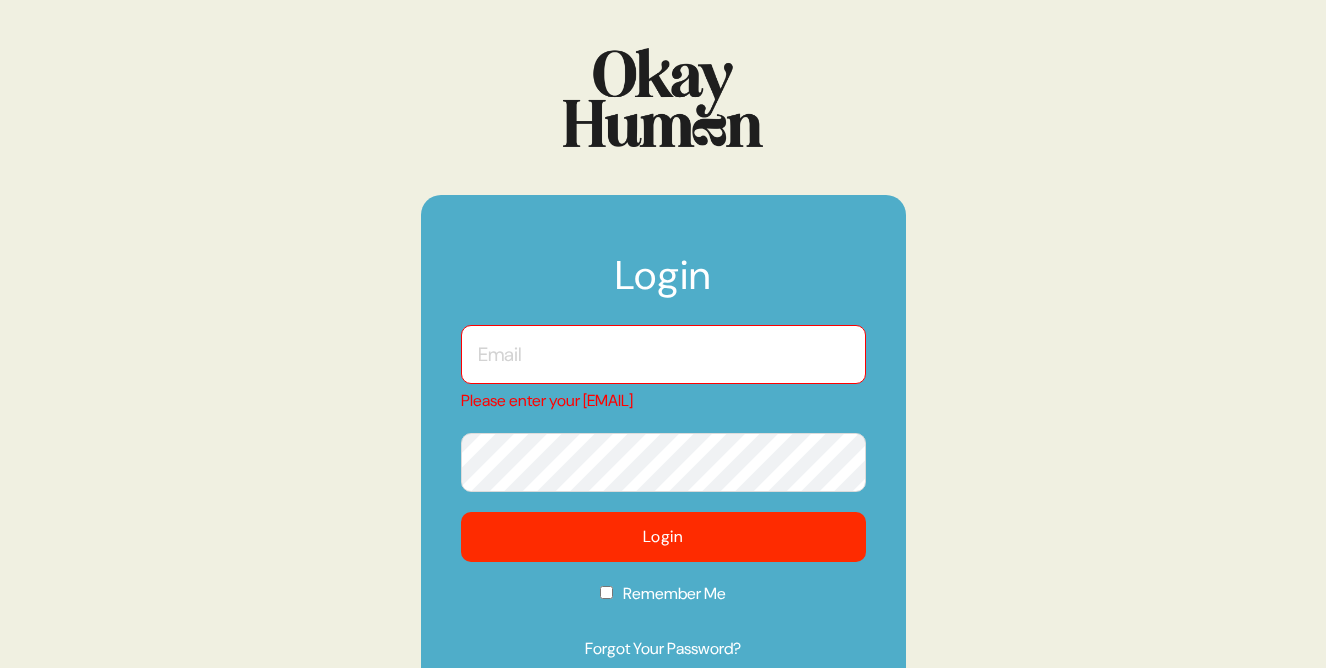 click at bounding box center [663, 354] 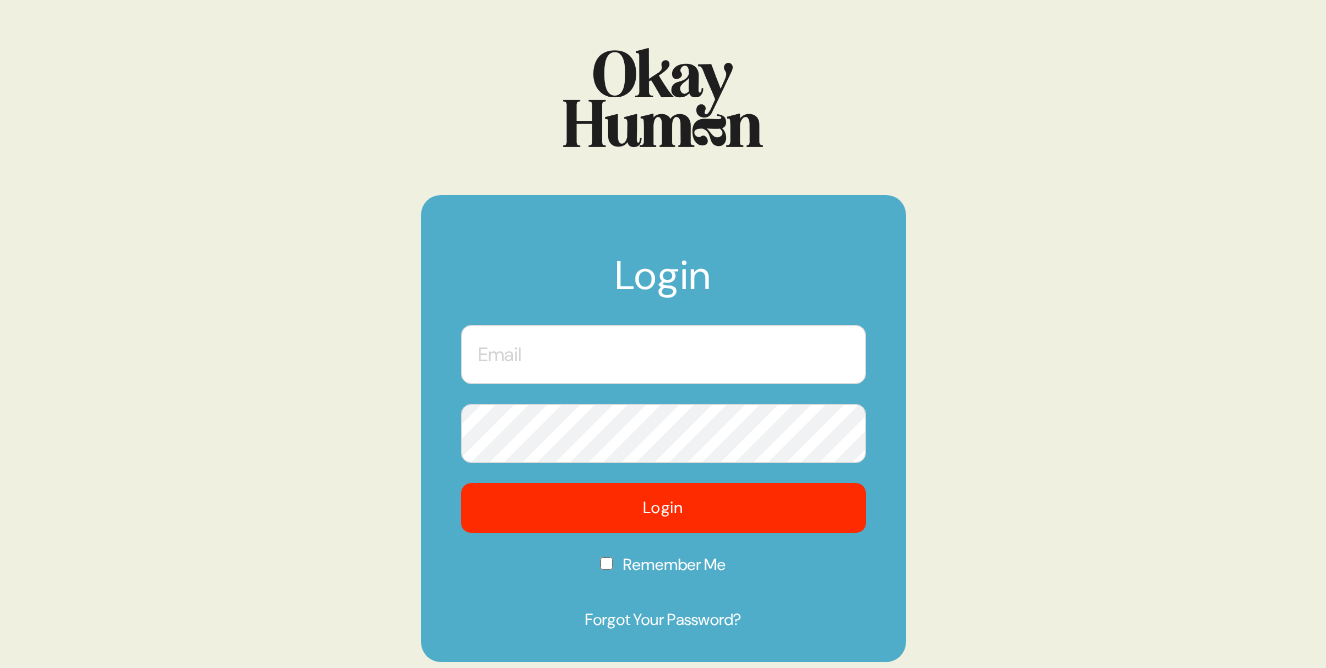 scroll, scrollTop: 0, scrollLeft: 0, axis: both 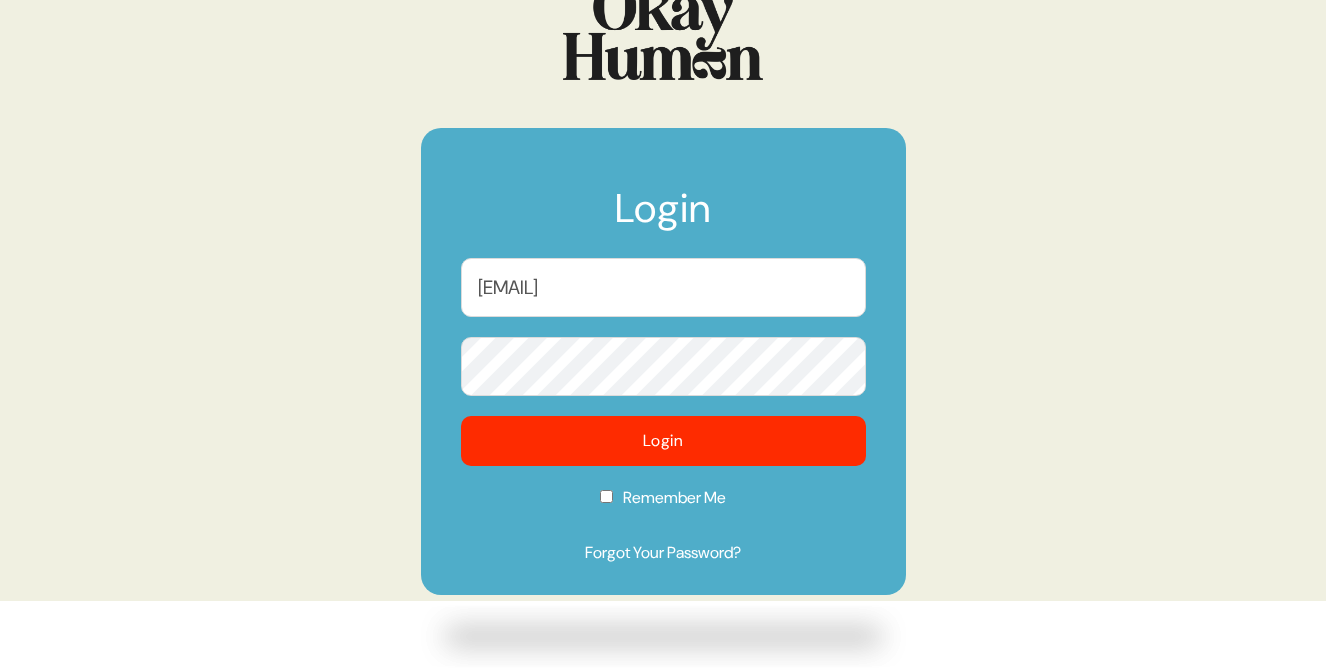 type on "[EMAIL]" 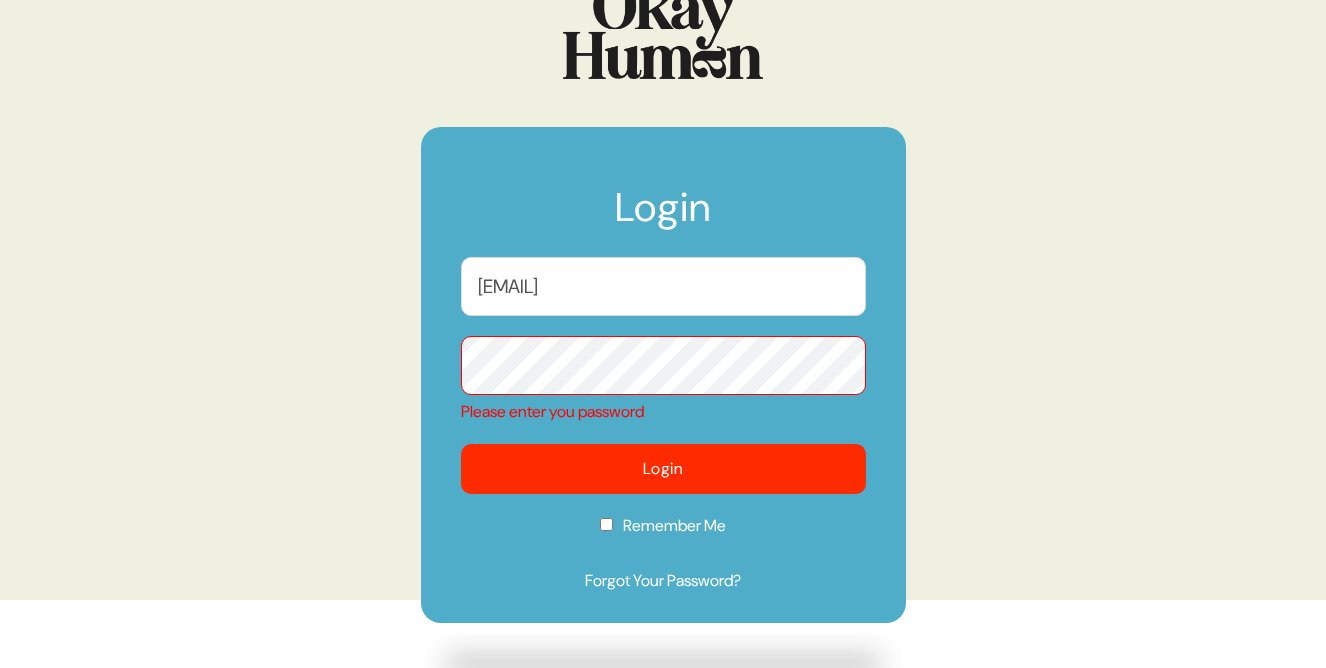 click on "Login ben@okayhuman.com Please enter you password Login Remember Me Forgot Your Password?" at bounding box center [663, 375] 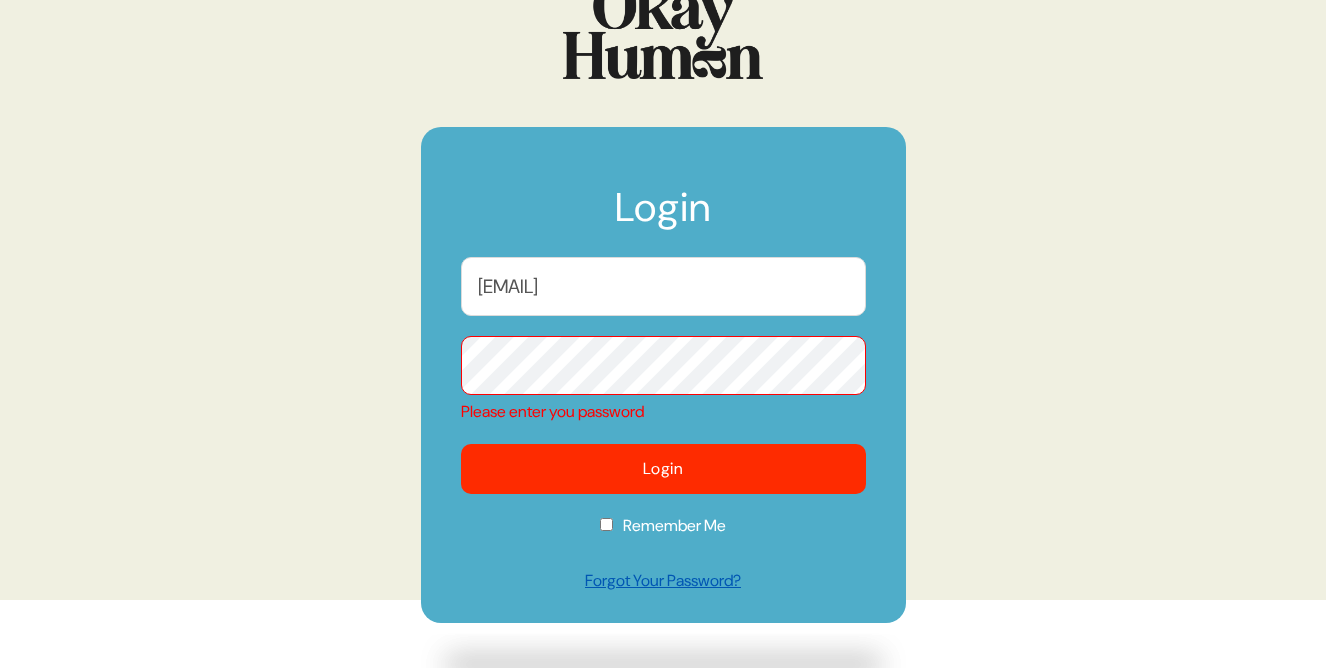 click on "Forgot Your Password?" at bounding box center (663, 581) 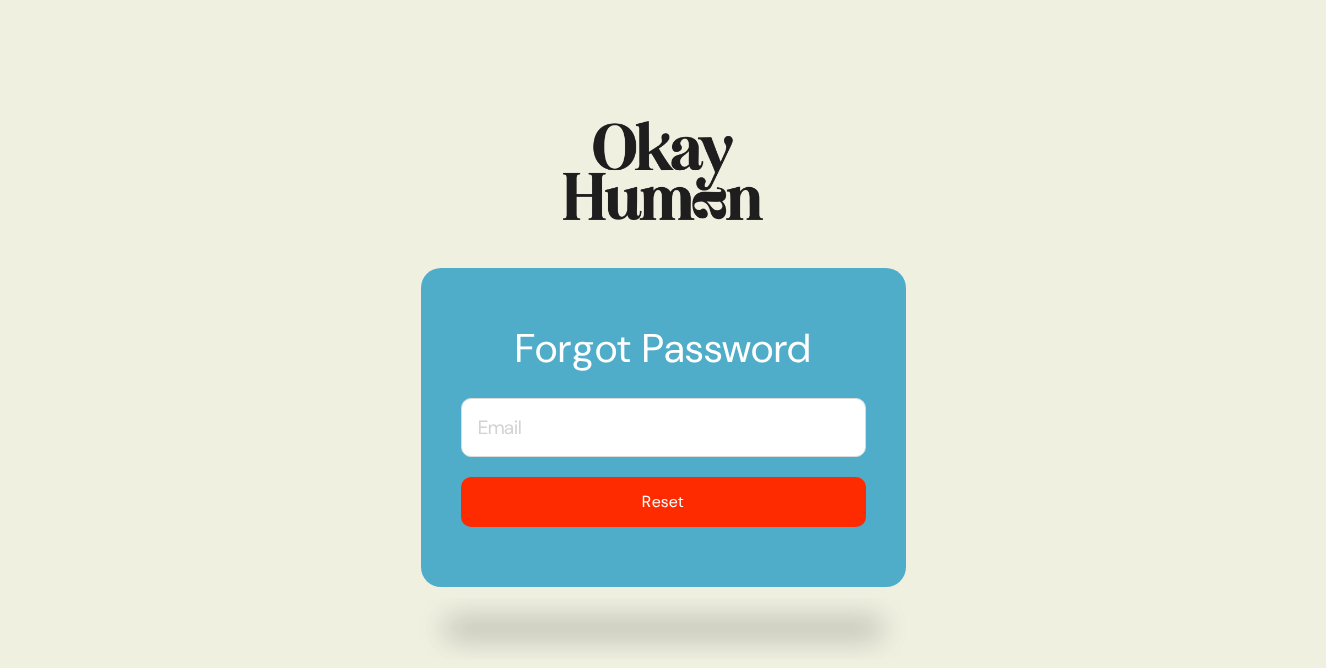 click at bounding box center [663, 427] 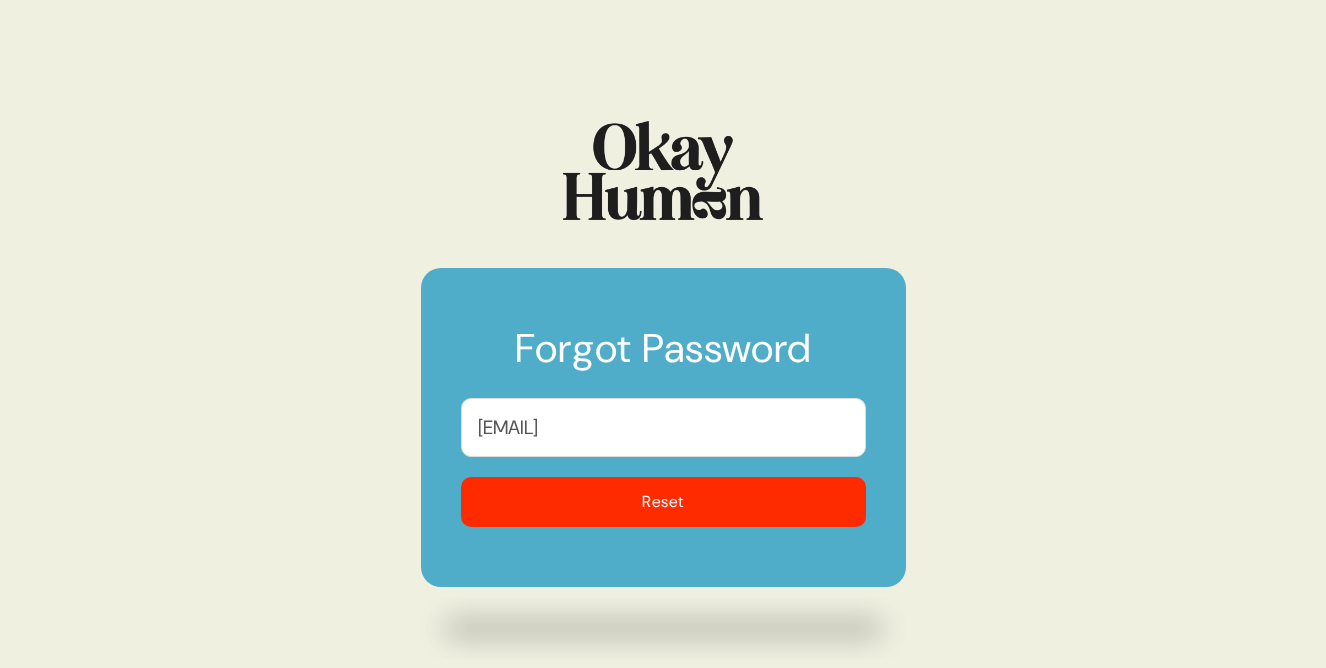 click on "Forgot Password ben@okayhuman.com Reset" at bounding box center (663, 334) 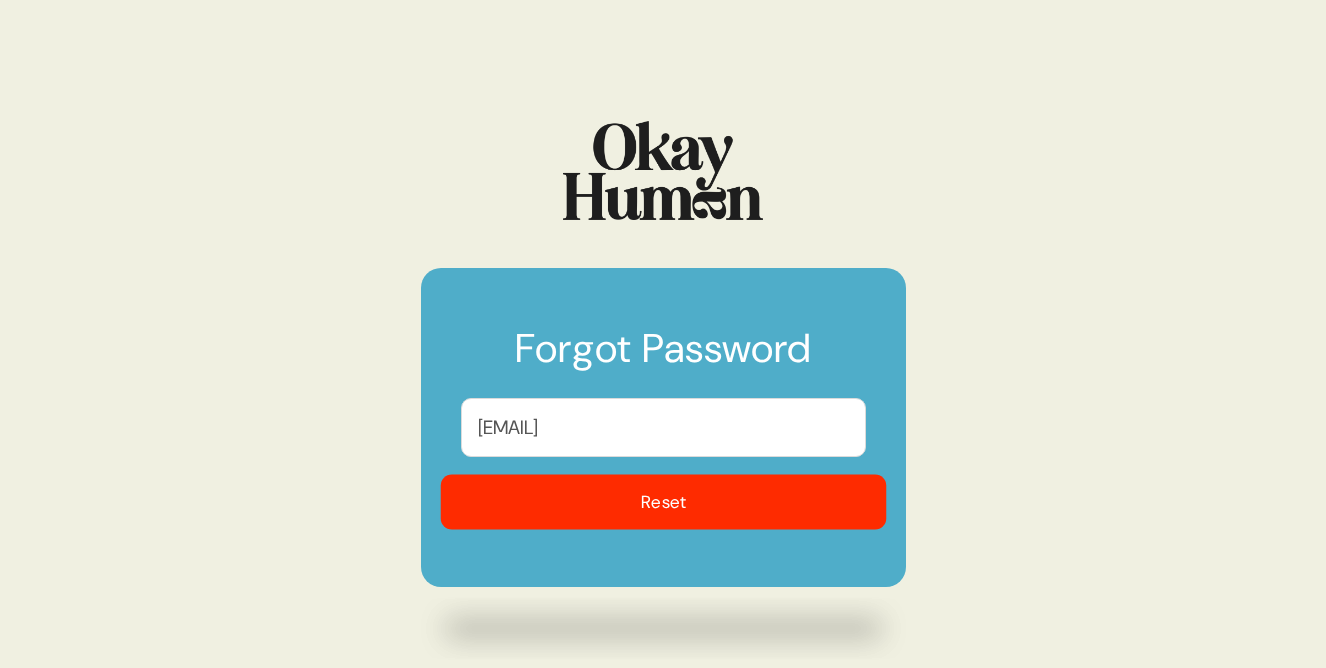 click on "Reset" at bounding box center (663, 502) 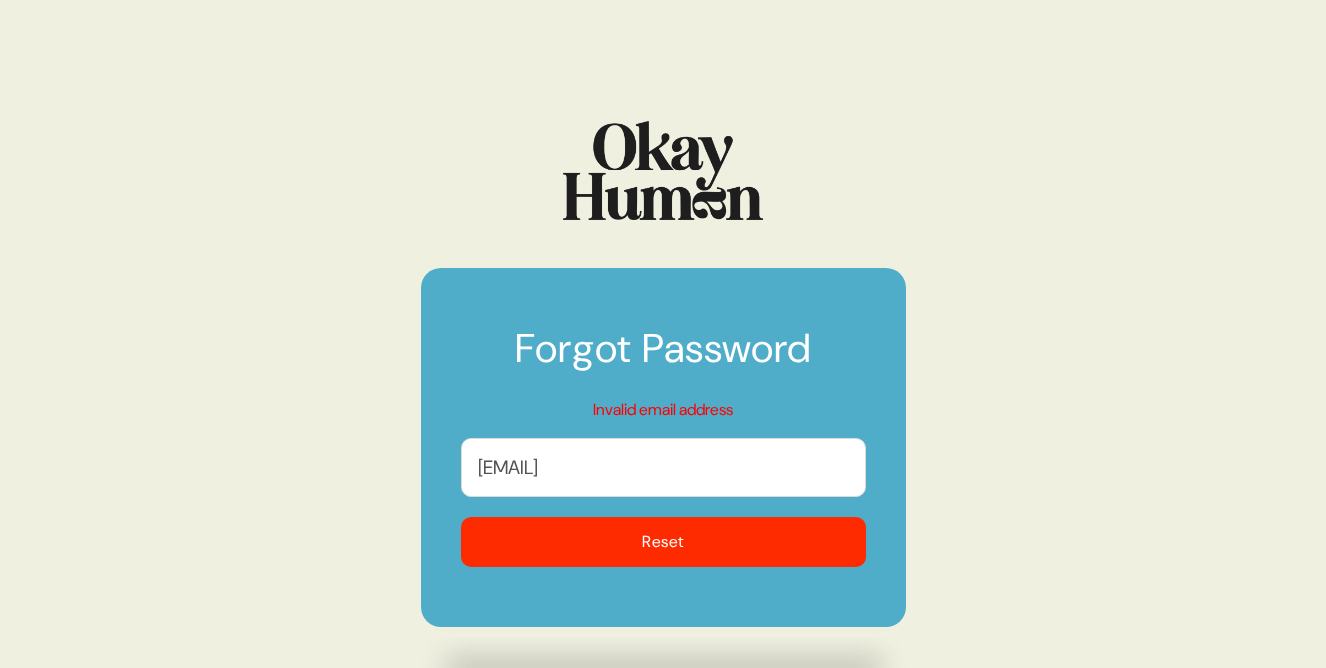drag, startPoint x: 591, startPoint y: 469, endPoint x: 701, endPoint y: 469, distance: 110 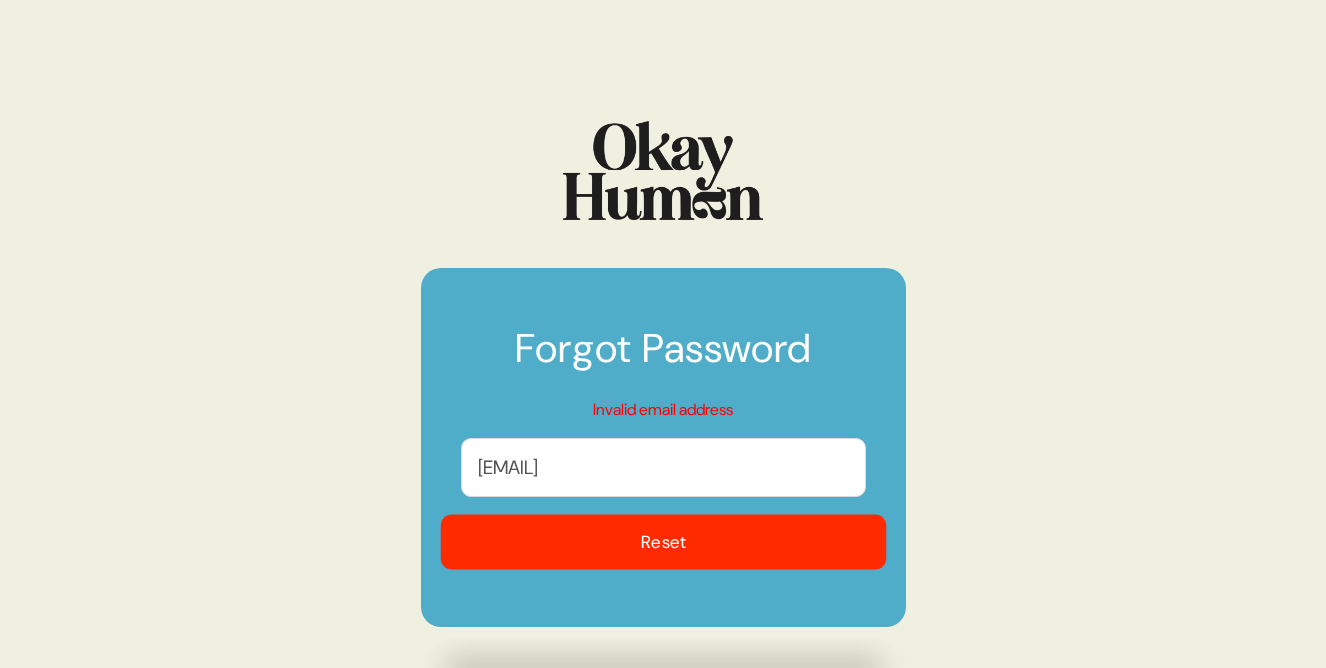 click on "Reset" at bounding box center [663, 542] 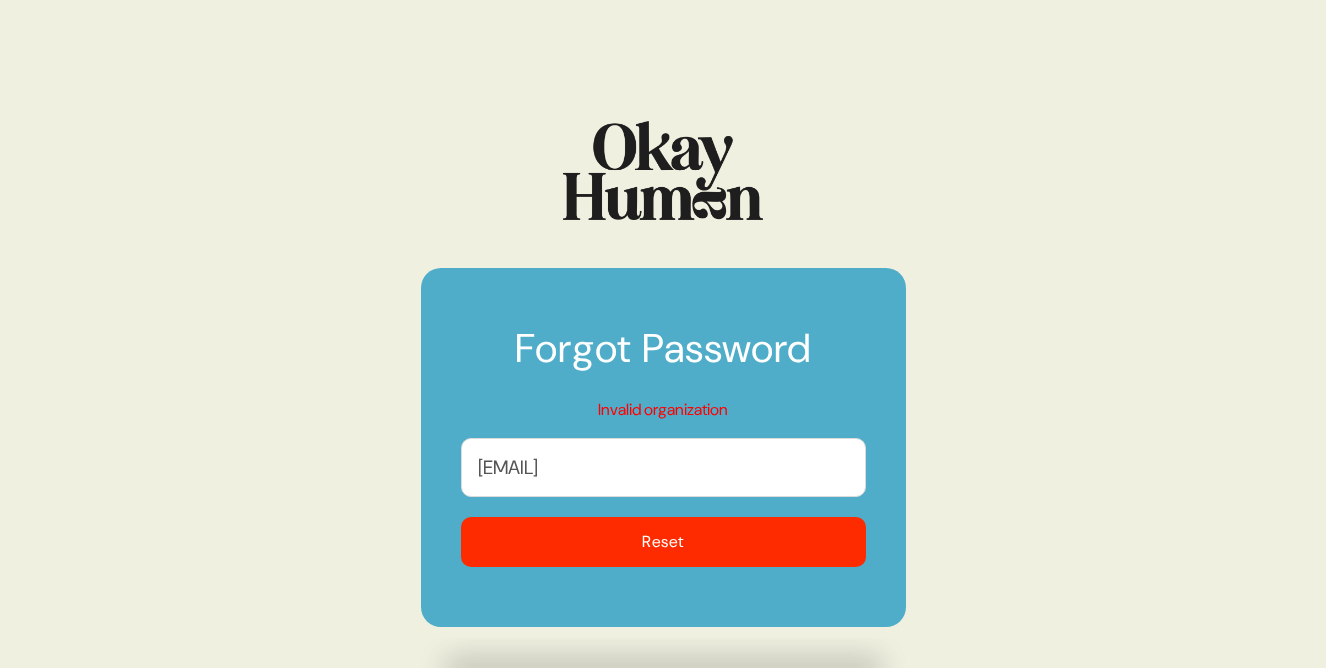 click on "ben@sympler.co" at bounding box center (663, 467) 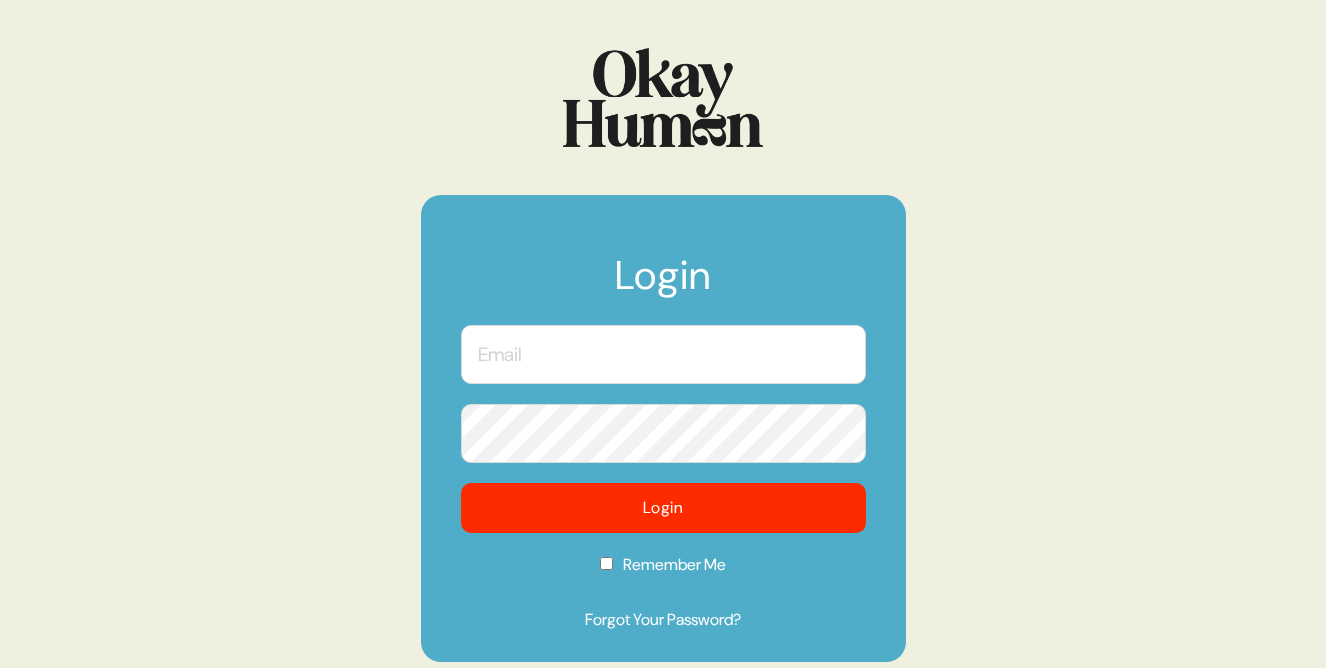 scroll, scrollTop: 0, scrollLeft: 0, axis: both 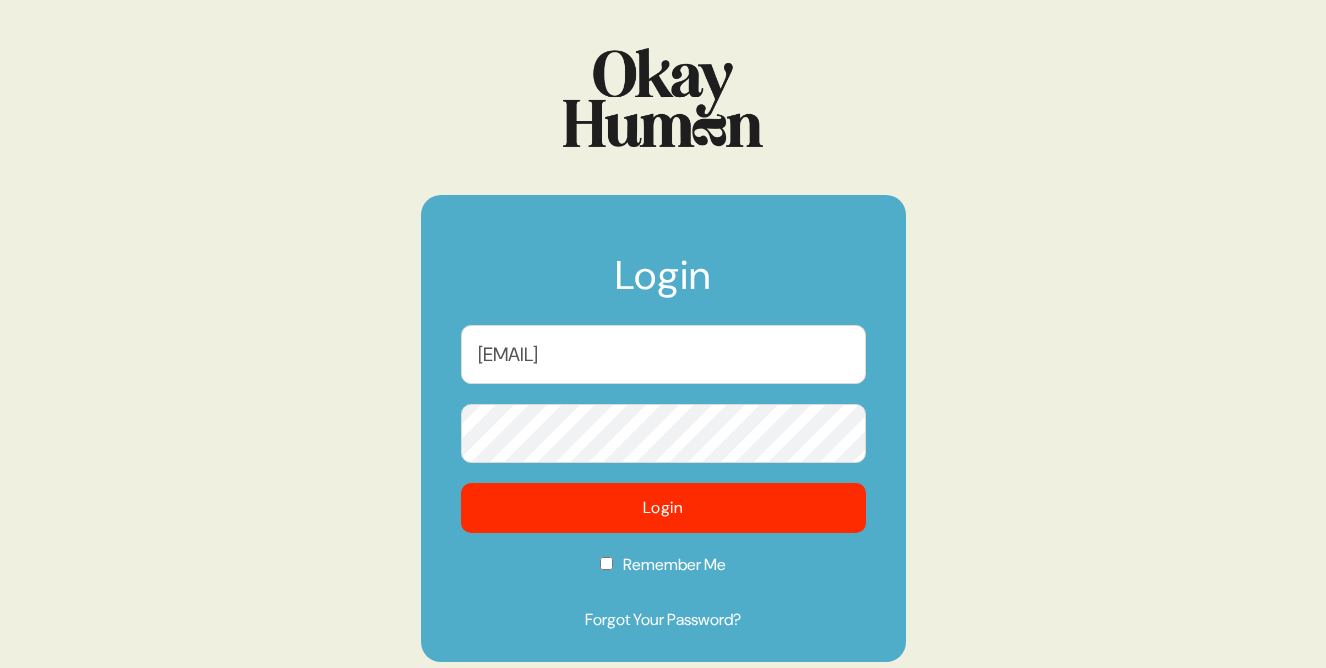 type on "[EMAIL]" 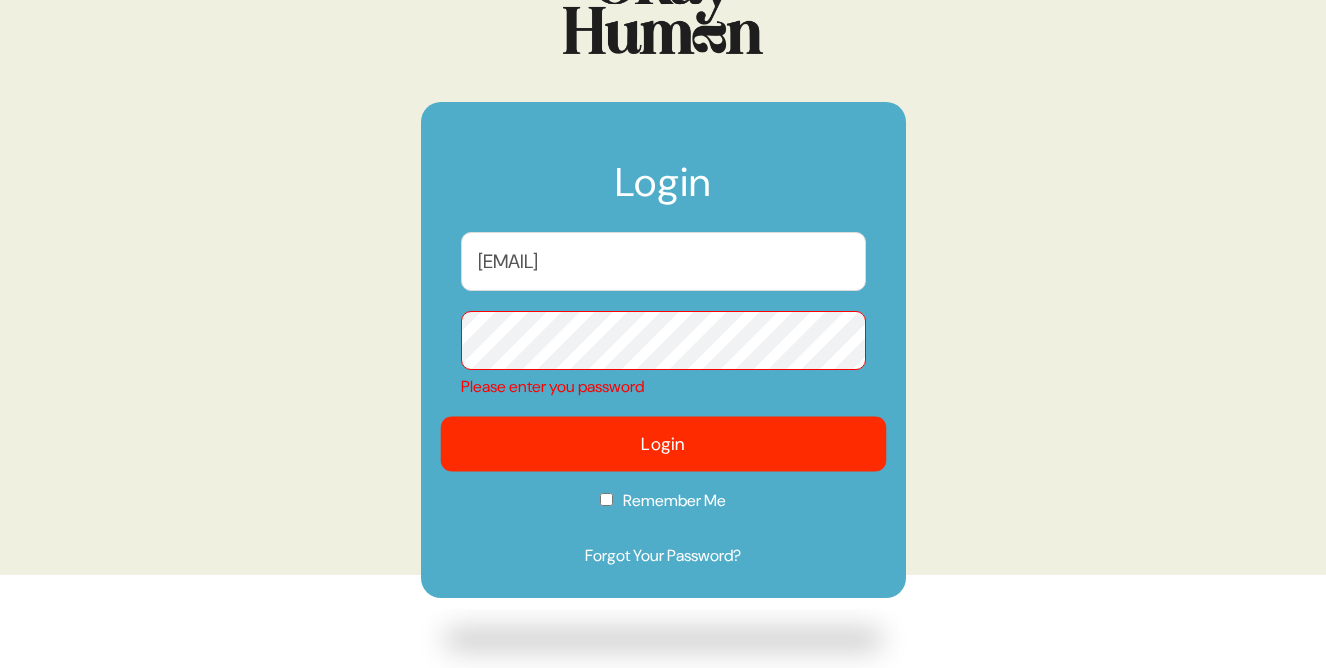 scroll, scrollTop: 97, scrollLeft: 0, axis: vertical 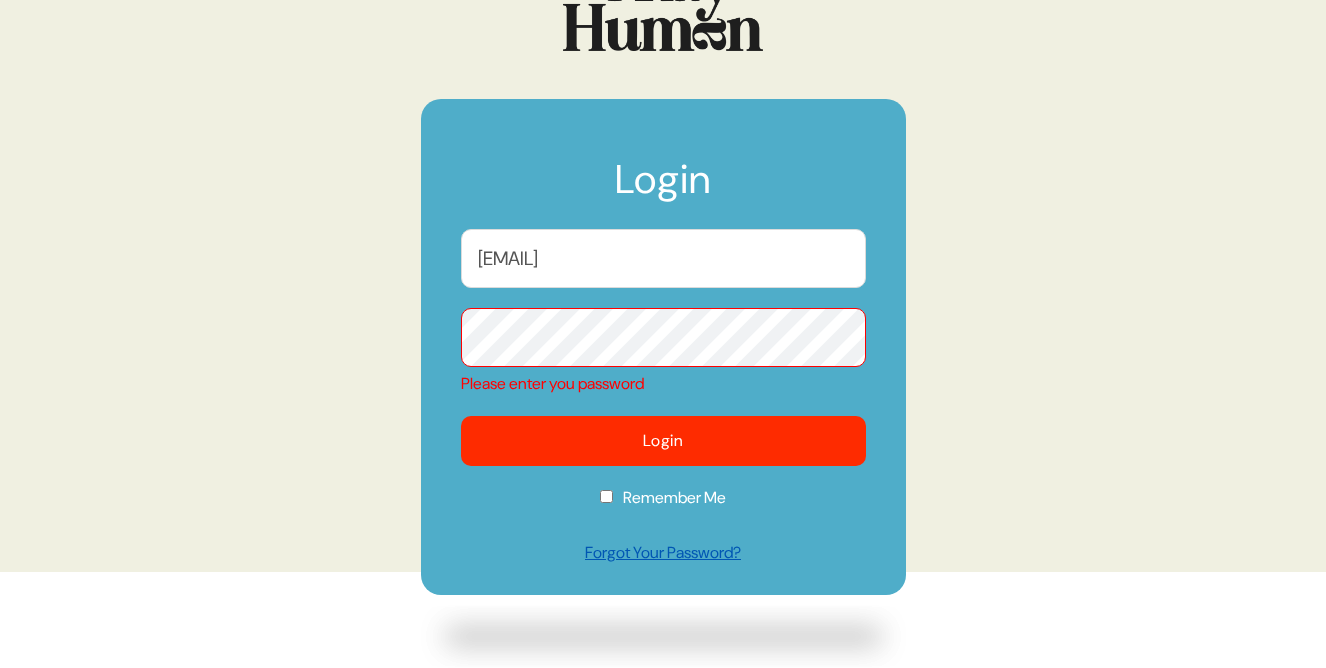 click on "Forgot Your Password?" at bounding box center [663, 553] 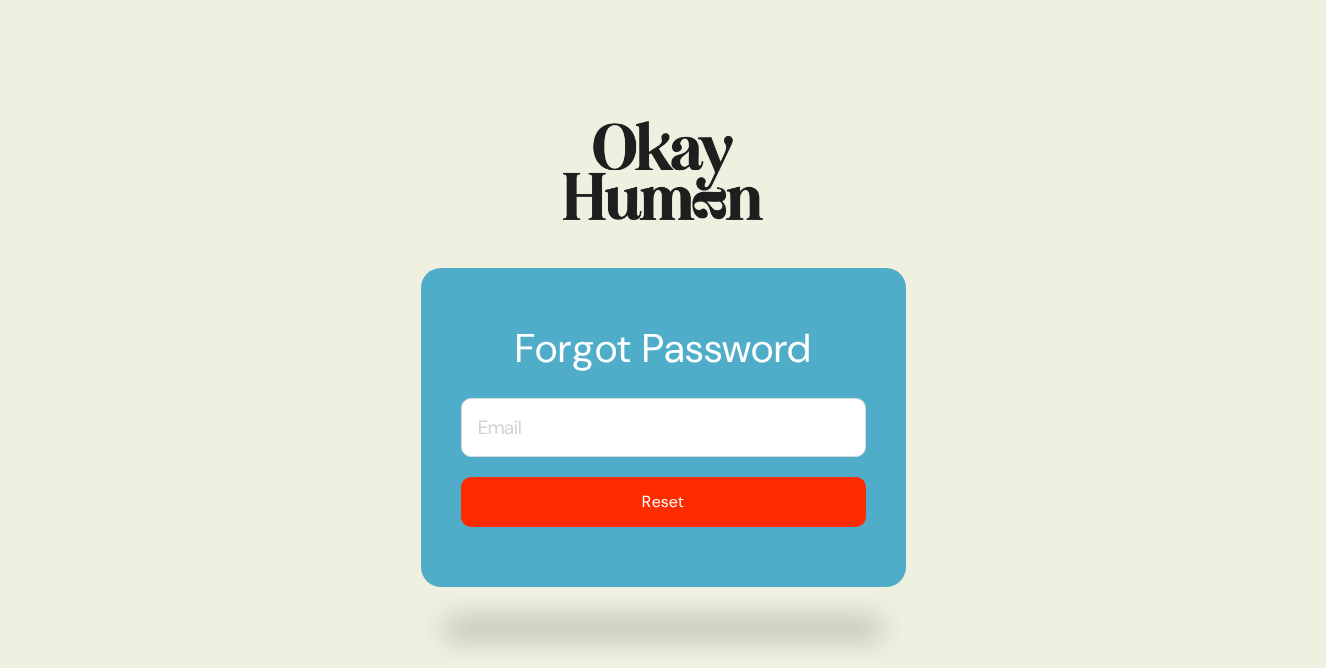 scroll, scrollTop: 0, scrollLeft: 0, axis: both 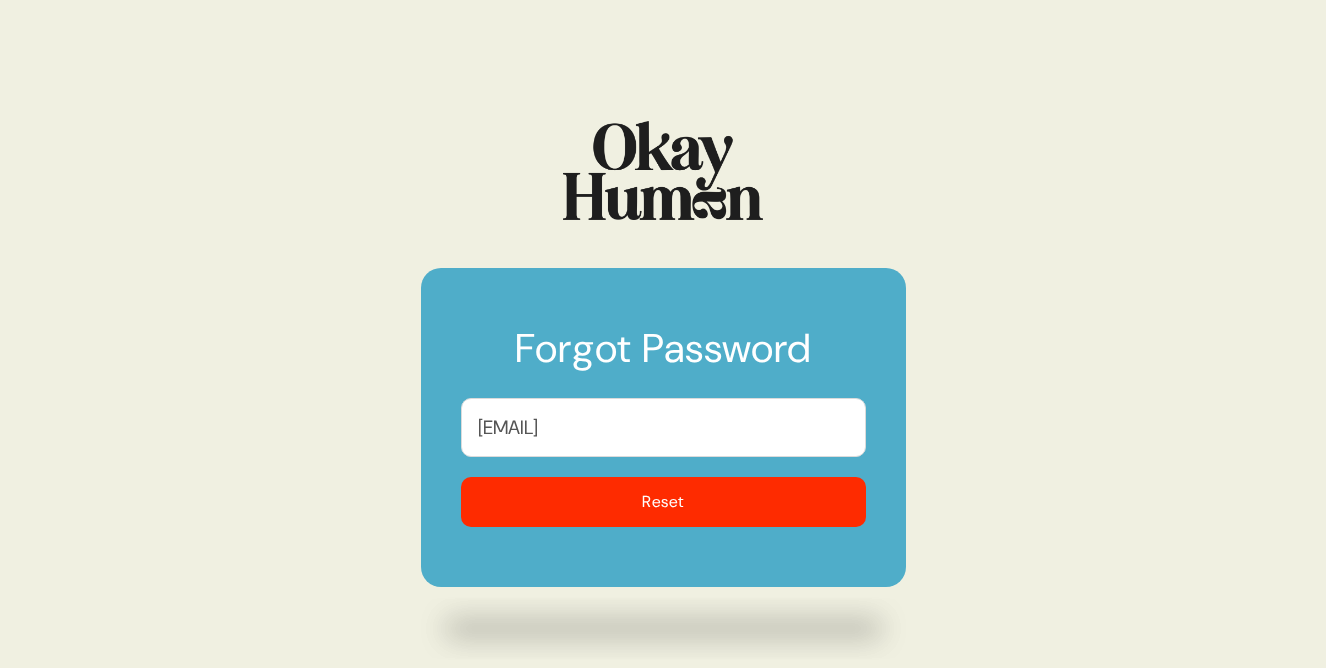 type on "[EMAIL]" 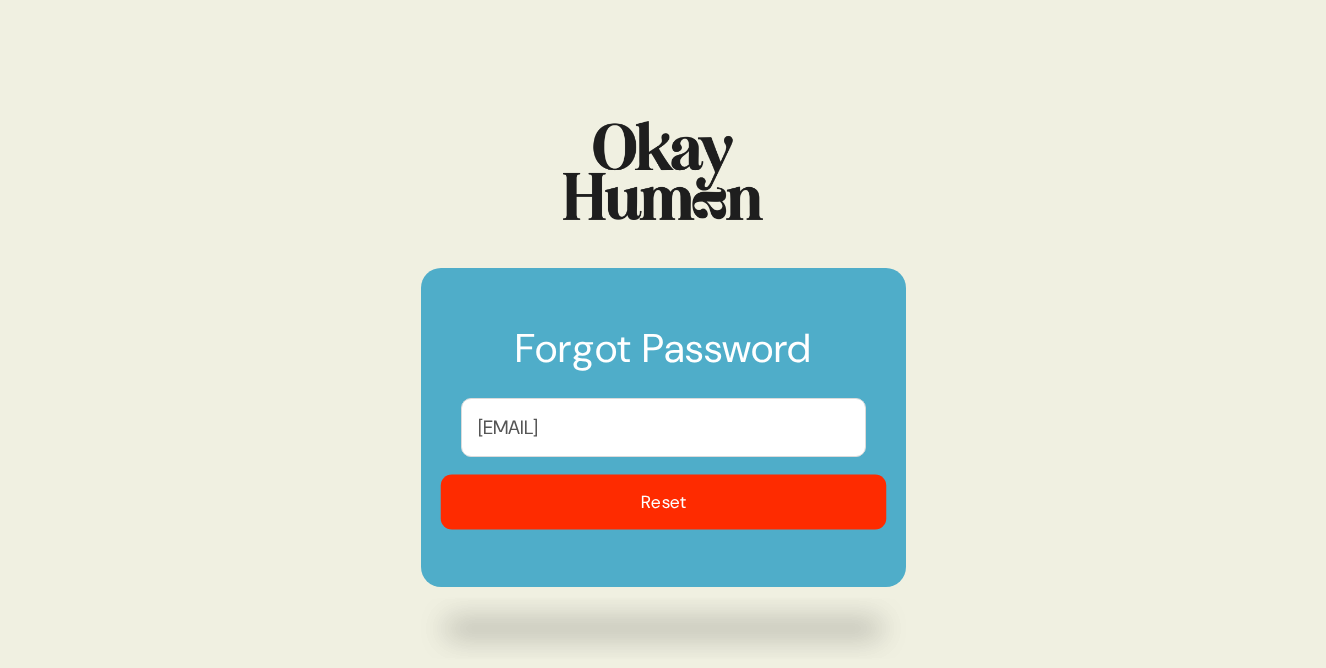 click on "Reset" at bounding box center [663, 502] 